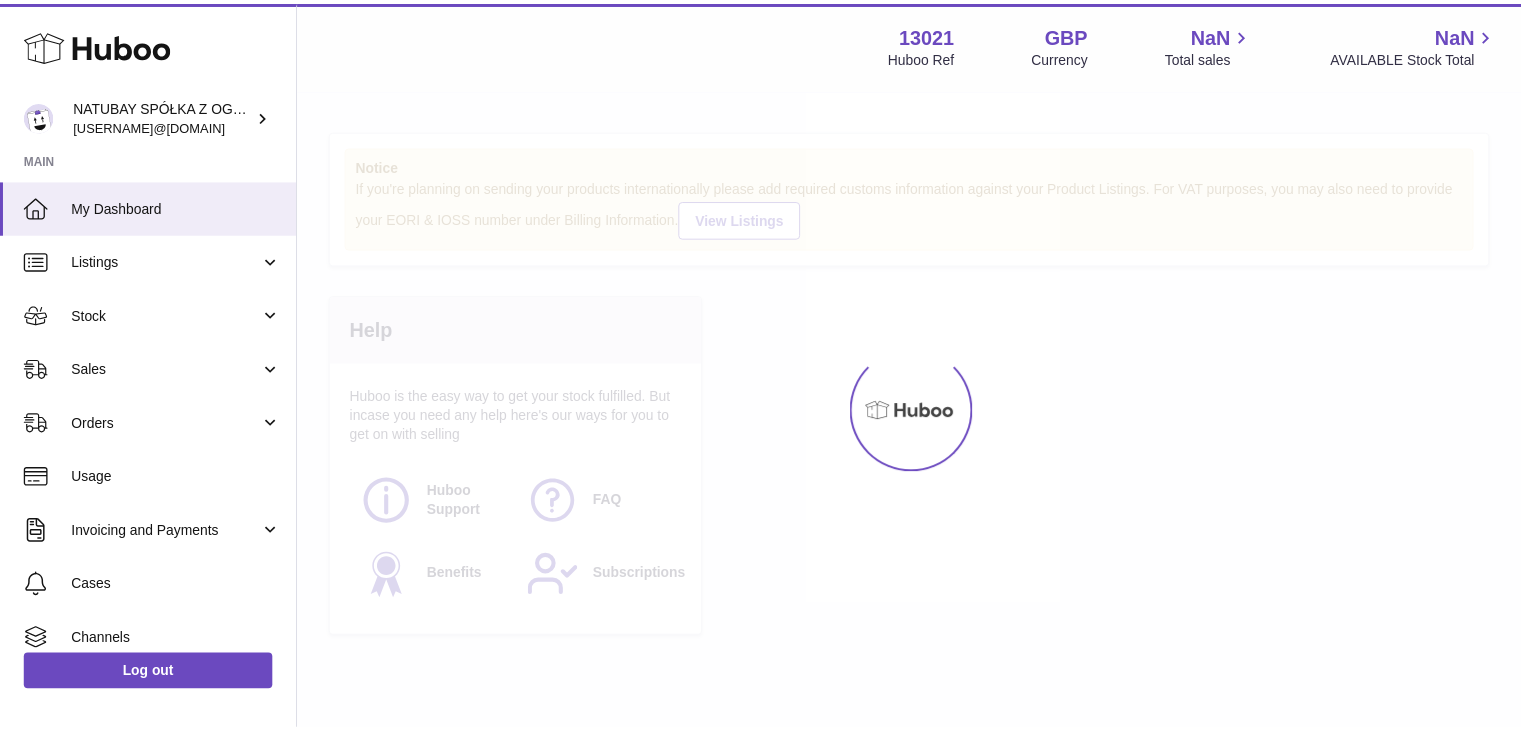 scroll, scrollTop: 0, scrollLeft: 0, axis: both 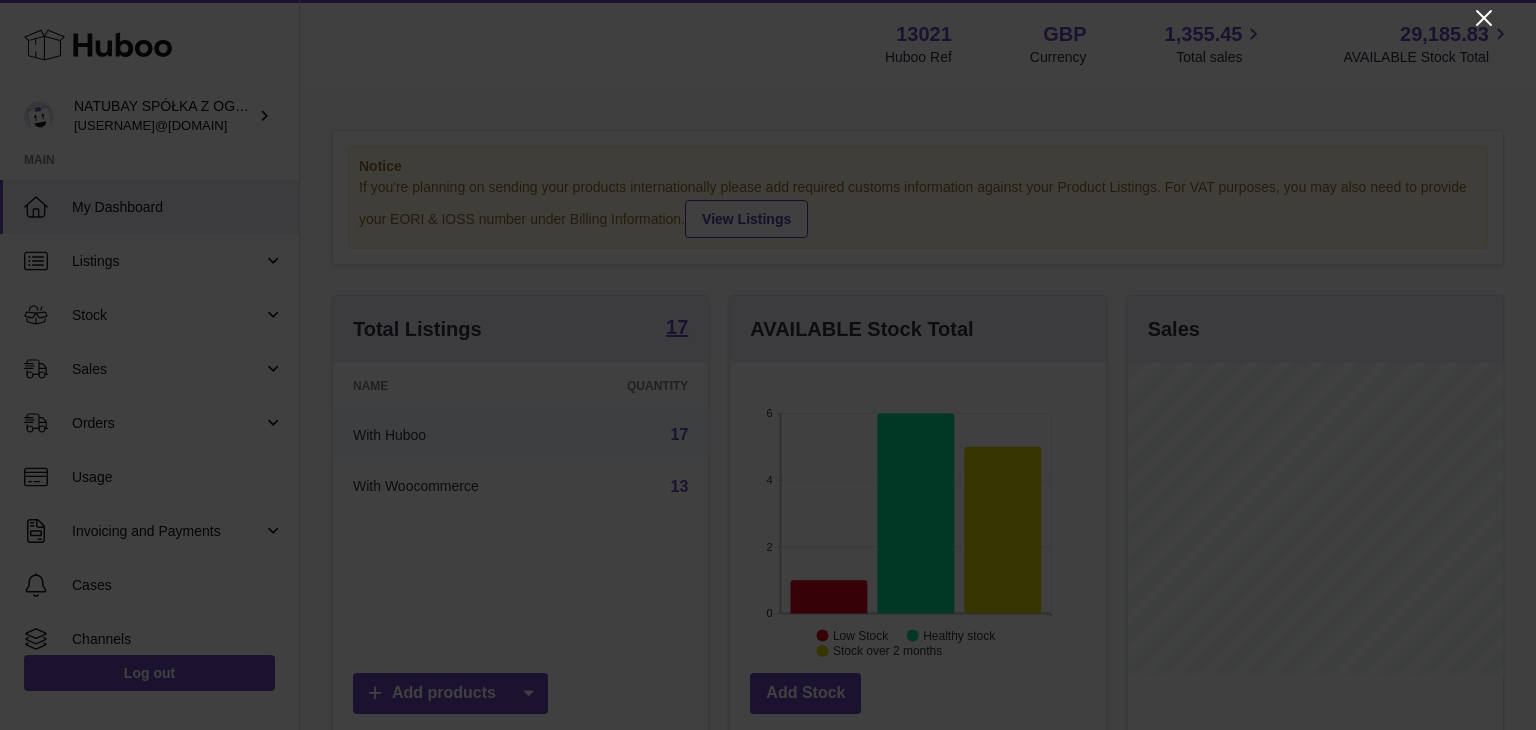 click 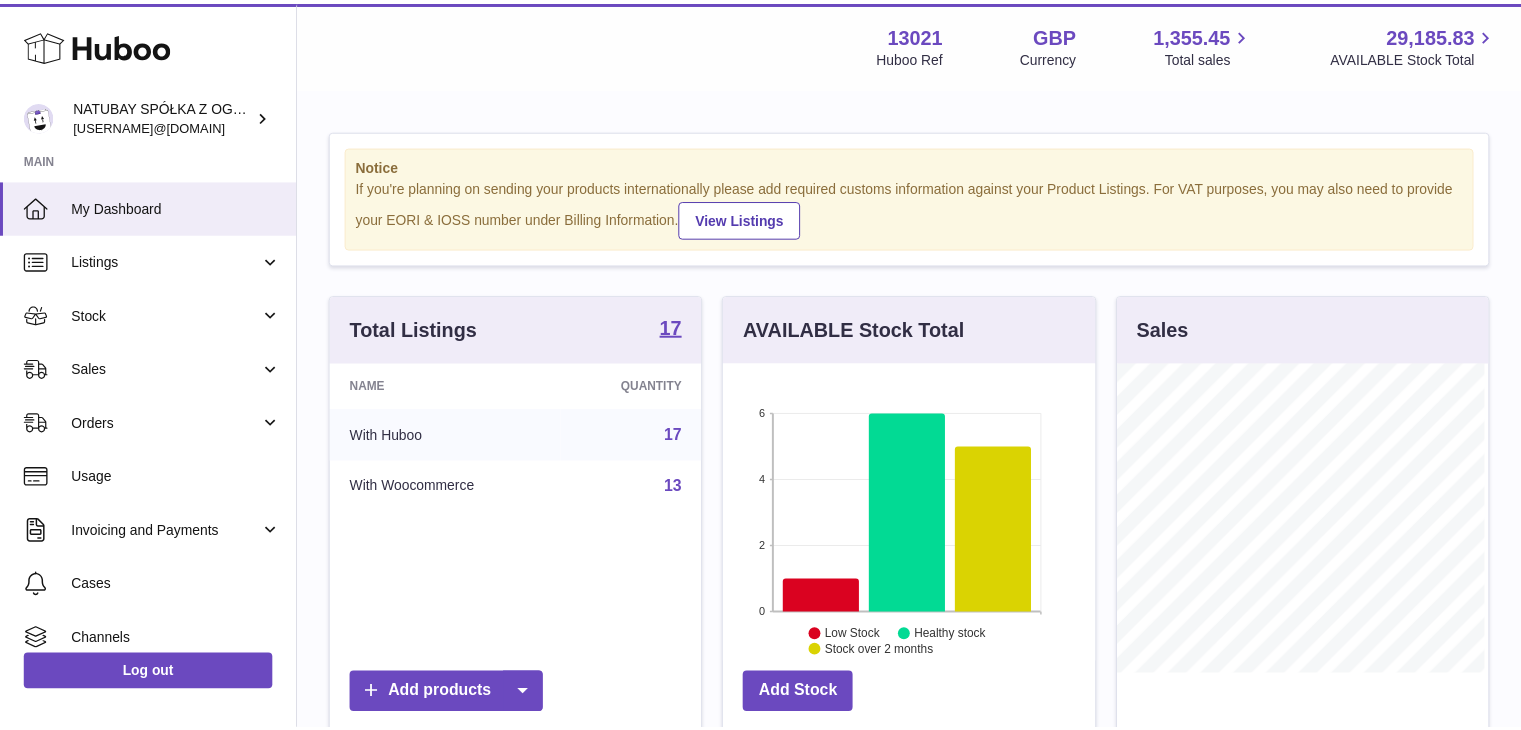 scroll, scrollTop: 312, scrollLeft: 371, axis: both 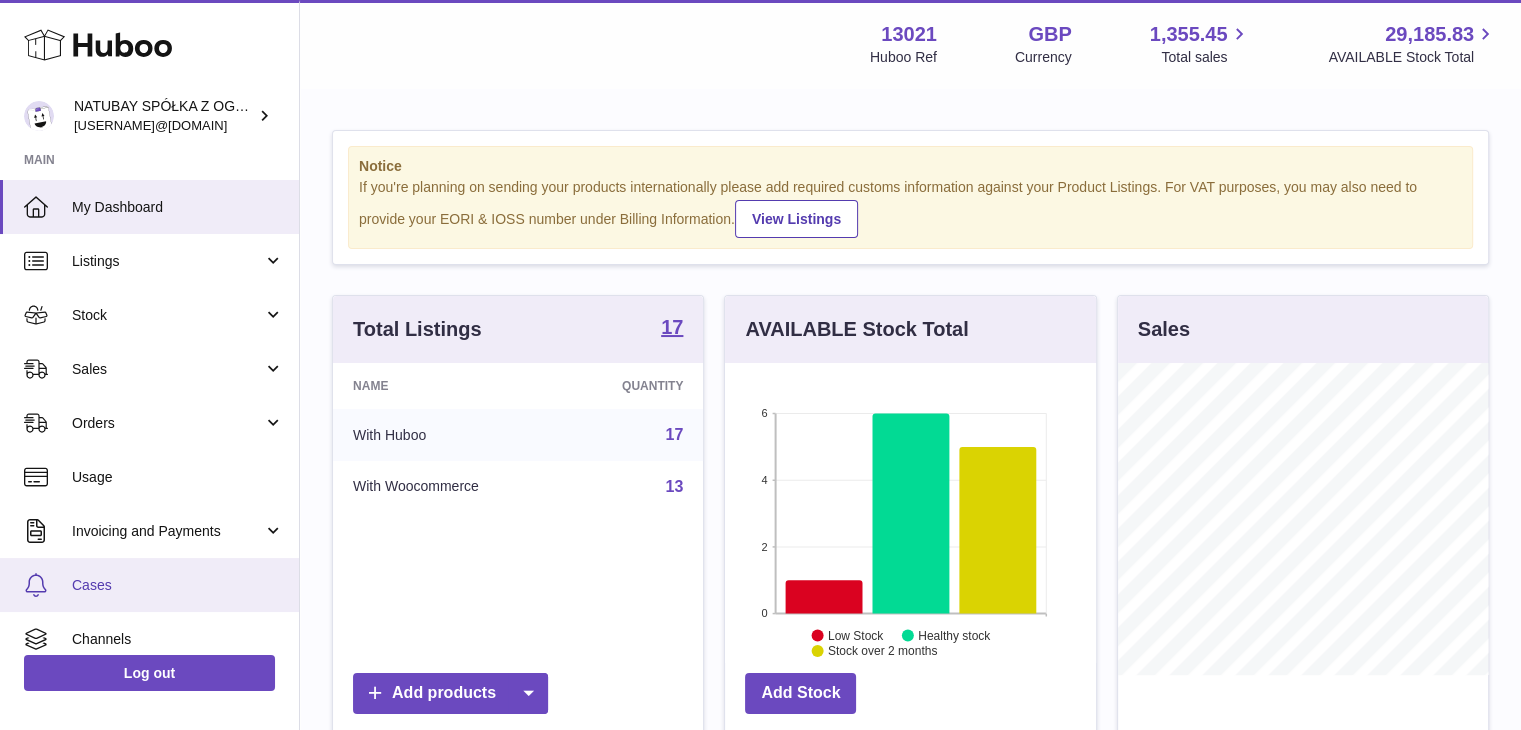 click on "Cases" at bounding box center (178, 585) 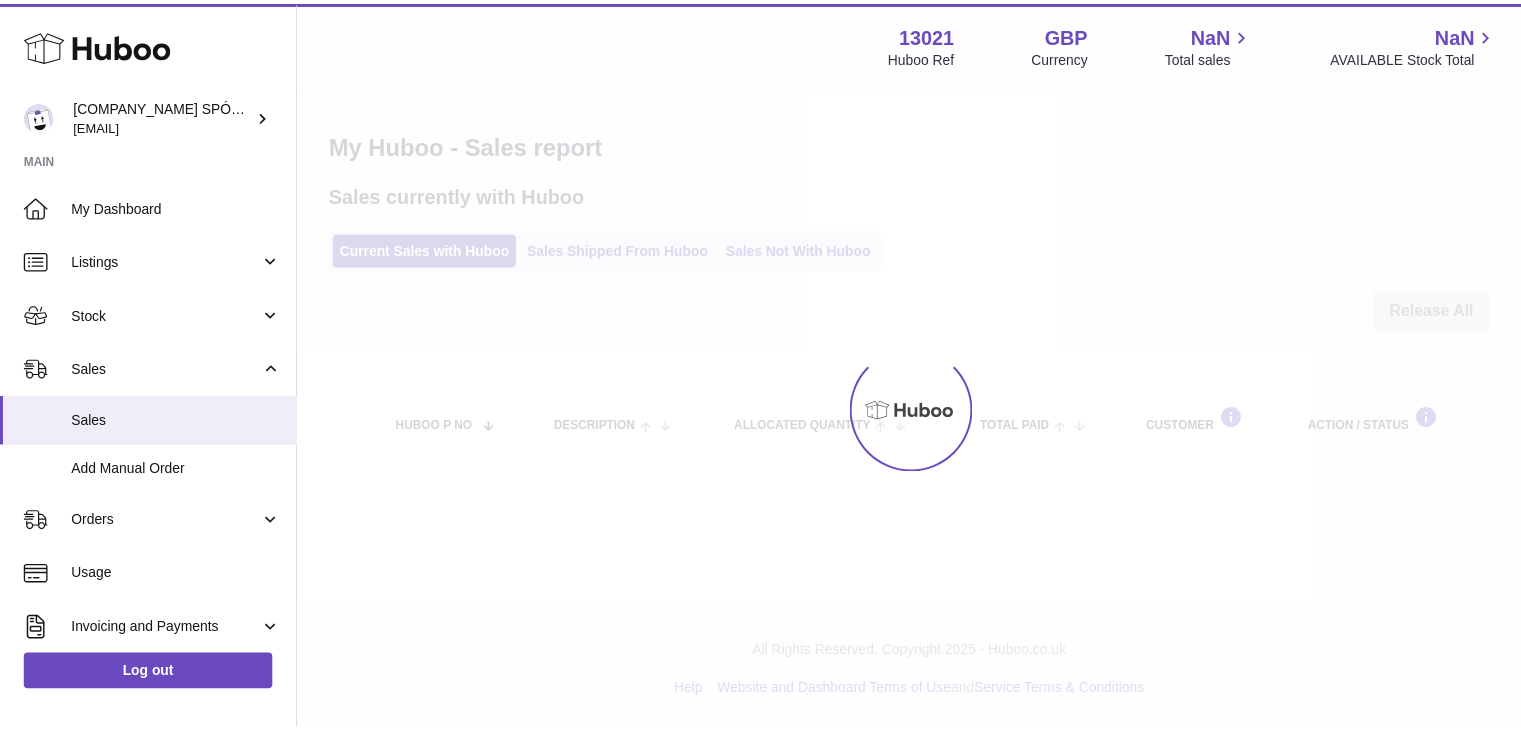 scroll, scrollTop: 0, scrollLeft: 0, axis: both 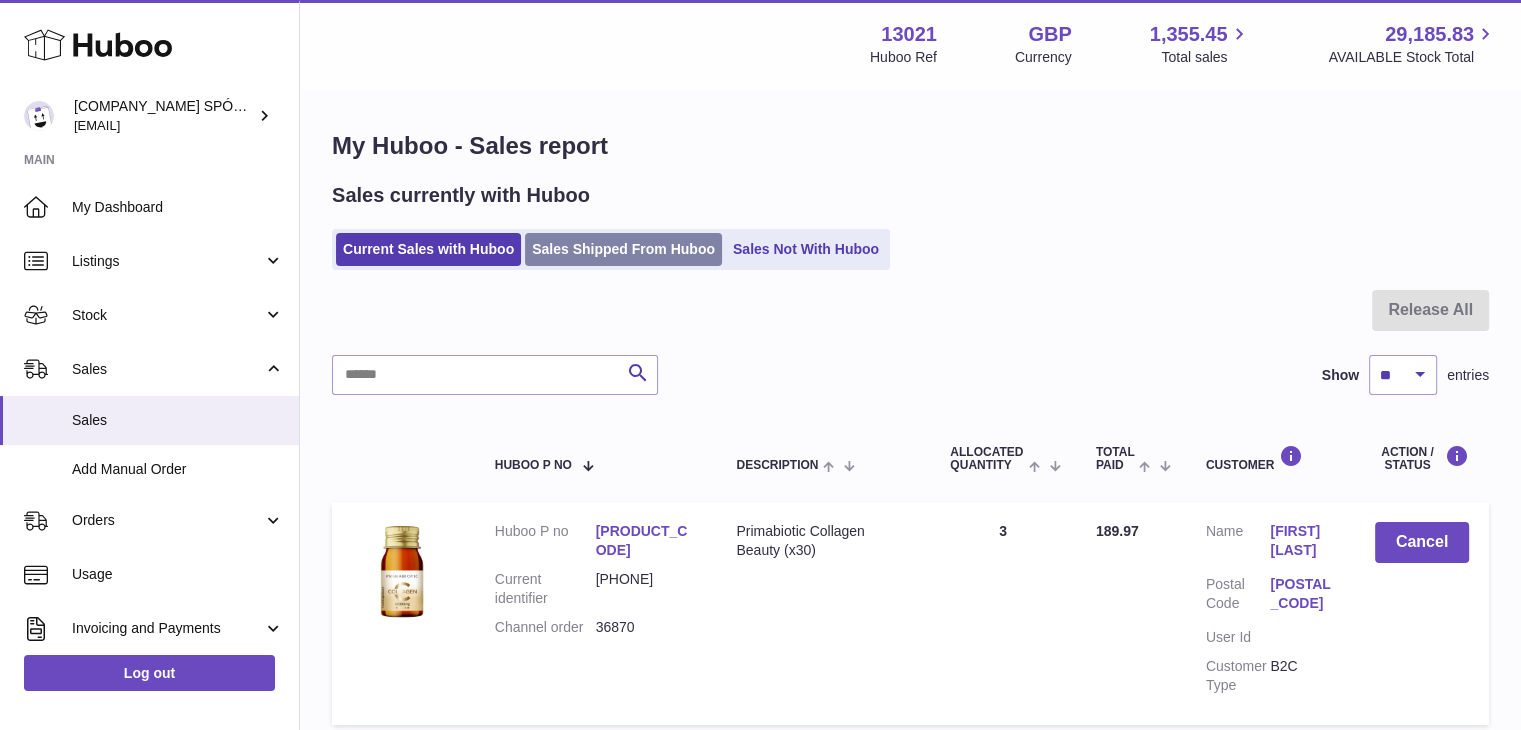 click on "Sales Shipped From Huboo" at bounding box center [623, 249] 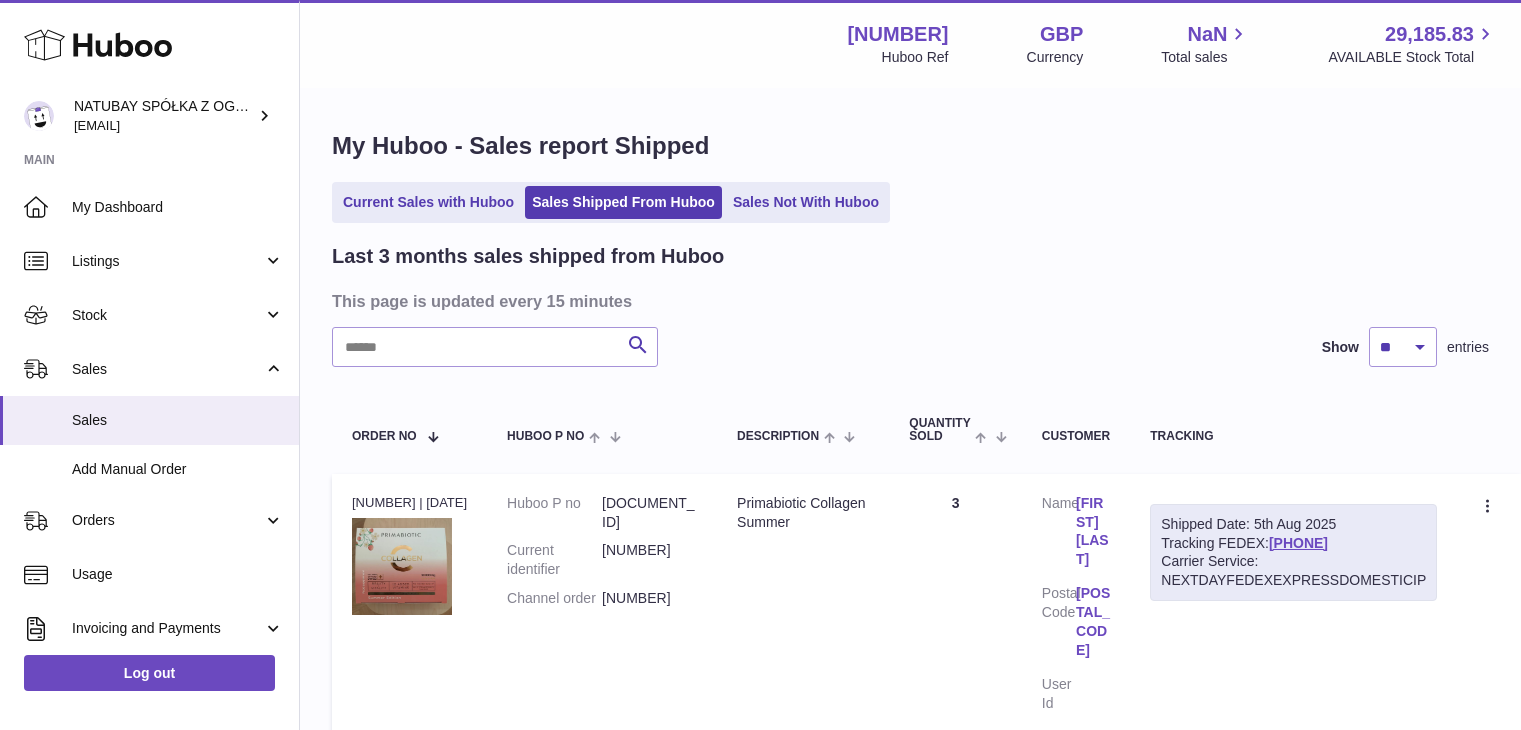 scroll, scrollTop: 0, scrollLeft: 0, axis: both 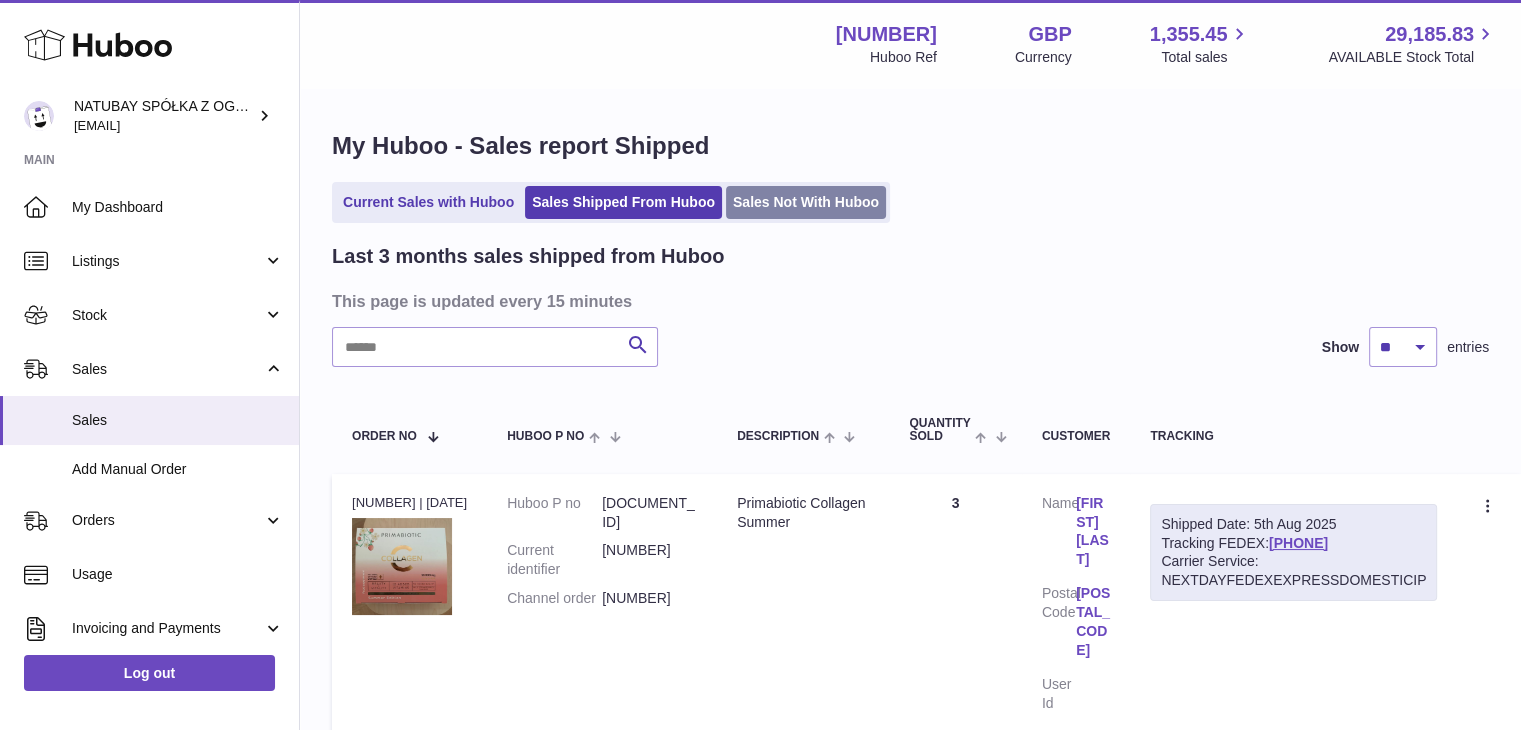click on "Sales Not With Huboo" at bounding box center [806, 202] 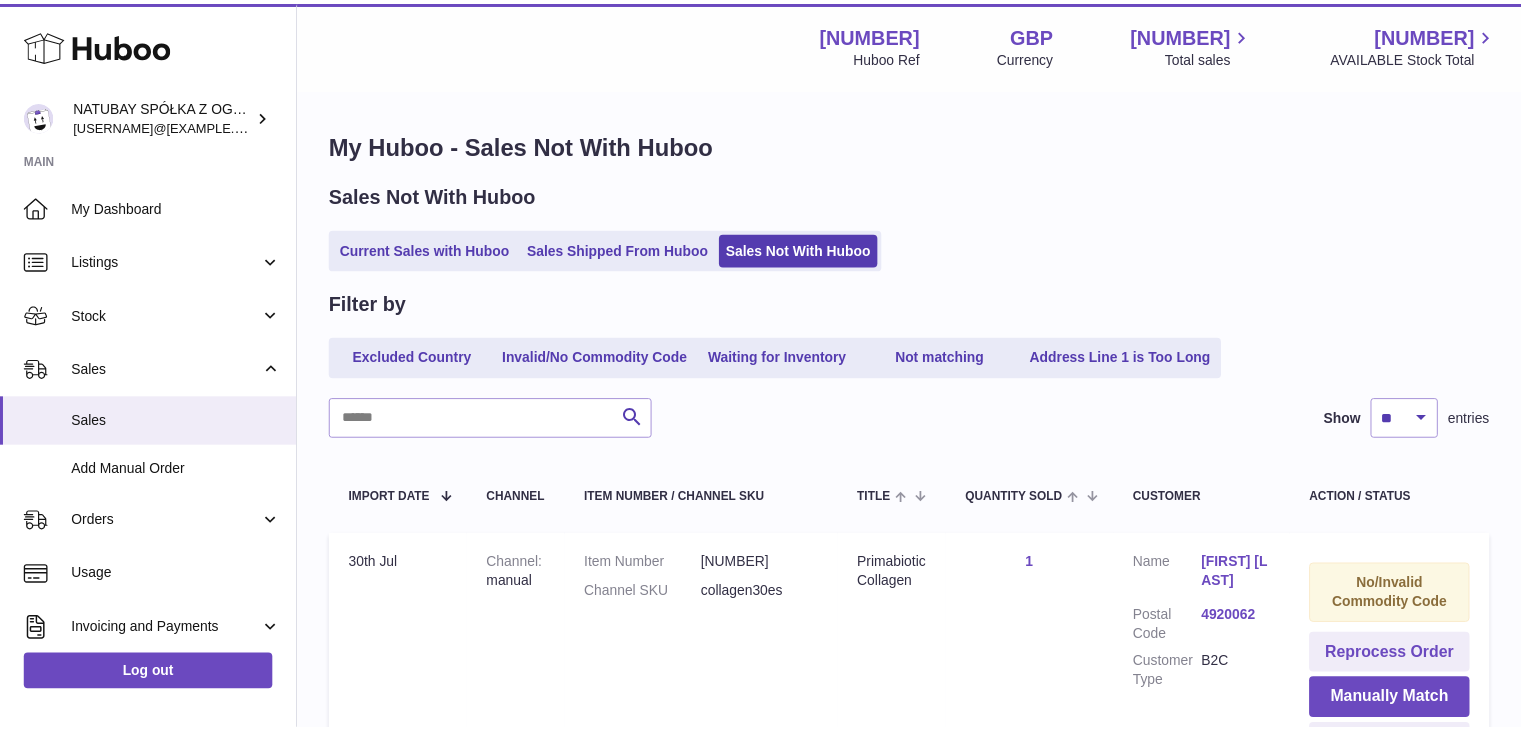 scroll, scrollTop: 0, scrollLeft: 0, axis: both 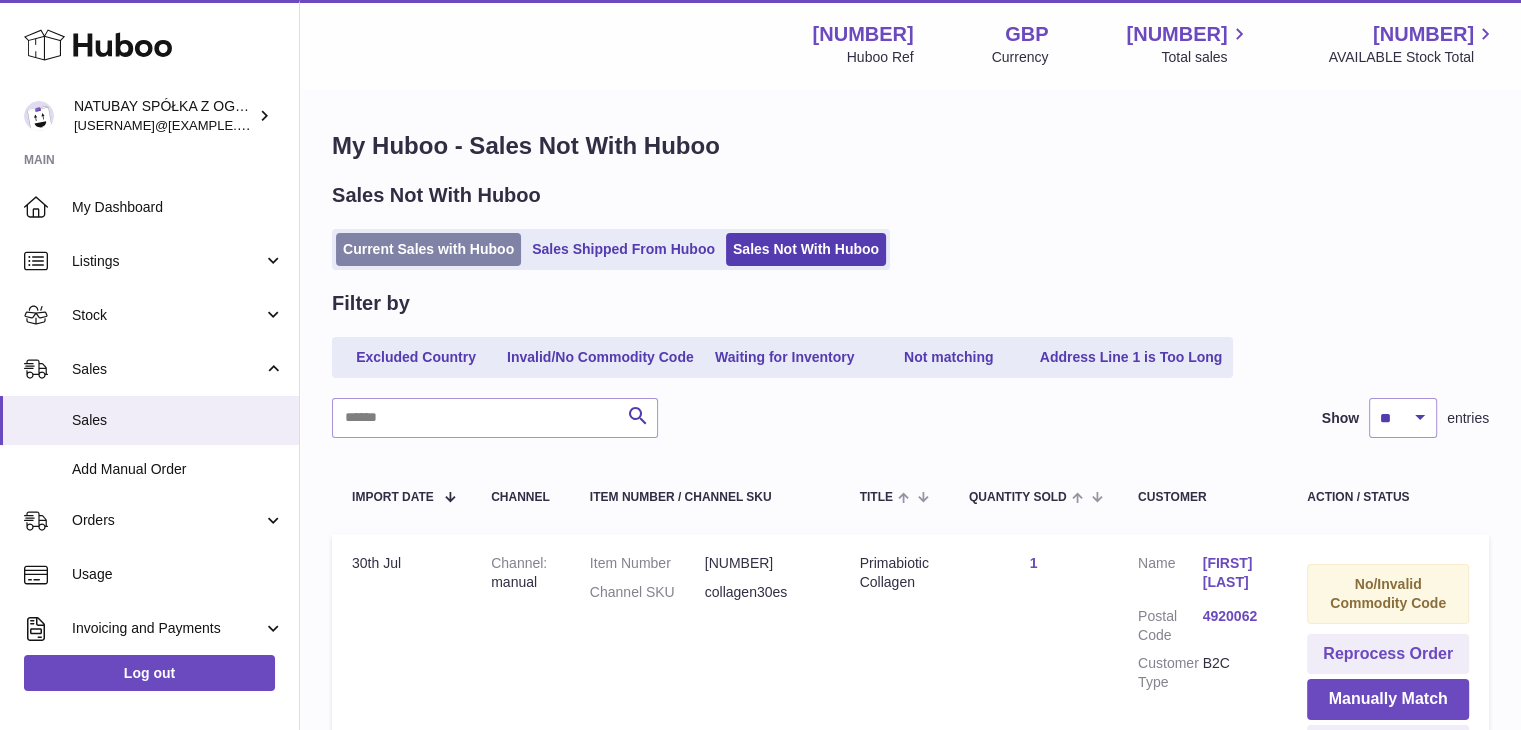 click on "Current Sales with Huboo" at bounding box center [428, 249] 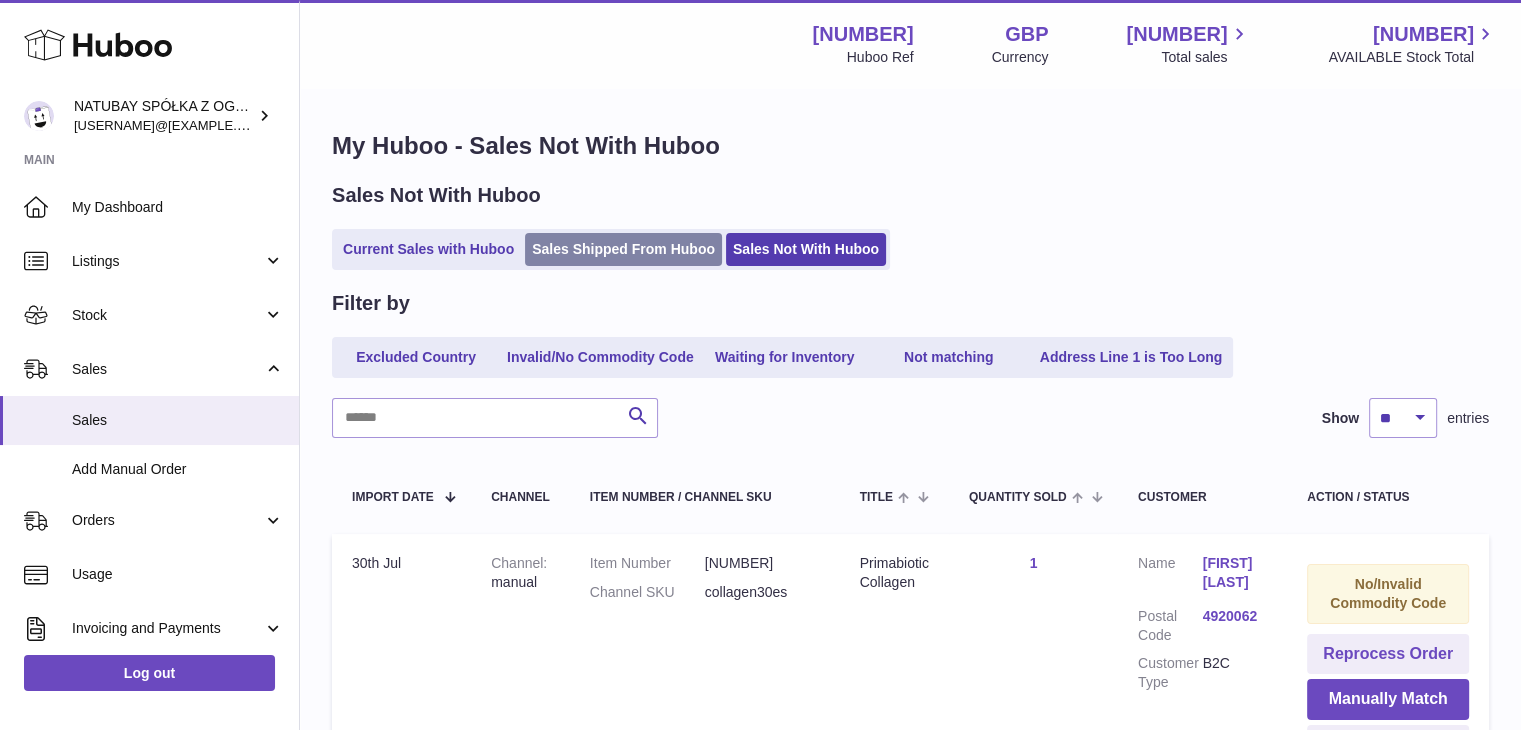 click on "Sales Shipped From Huboo" at bounding box center [623, 249] 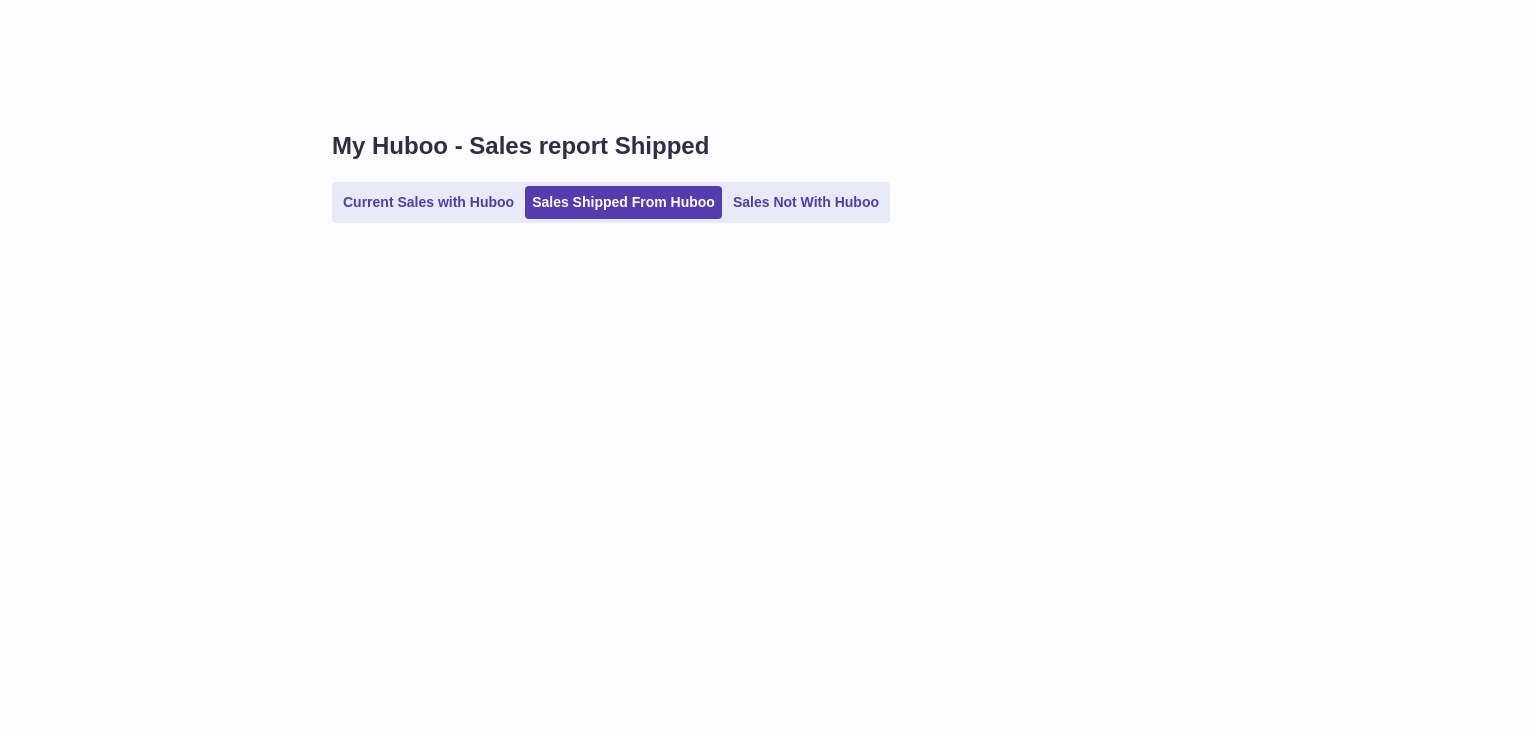 scroll, scrollTop: 0, scrollLeft: 0, axis: both 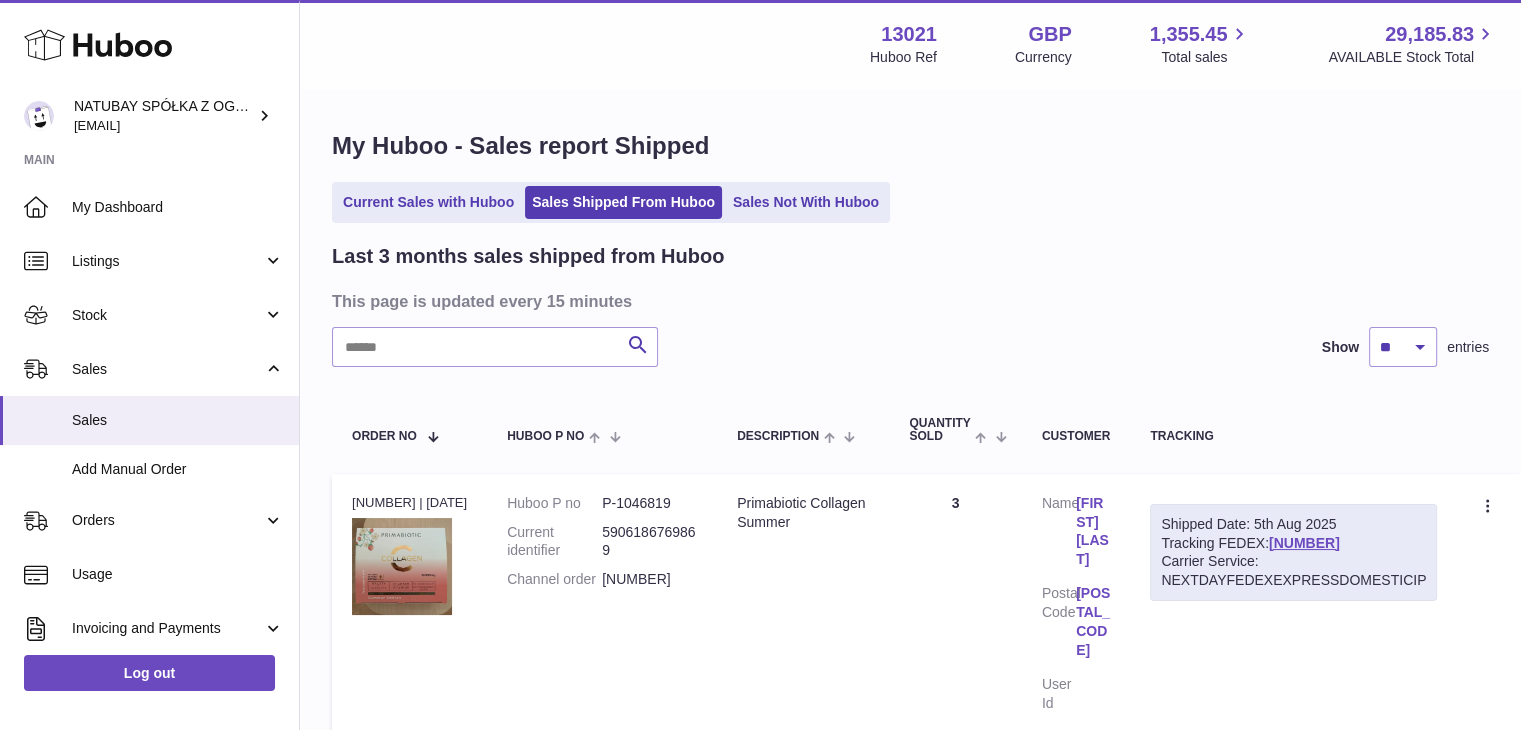 click on "Order no
[NUMBER] | [DATE]
Huboo P no   P-1046819   Current identifier   [NUMBER]
Channel order
[NUMBER]     Description
Primabiotic Collagen Summer
Quantity
[NUMBER]
Customer  Name   [FIRST] [LAST]    Postal Code   [POSTAL_CODE]   User Id
Shipped Date: [DATE]
Tracking FEDEX:
[NUMBER]
Carrier Service: NEXTDAYFEDEXEXPRESSDOMESTICIP
Create a ticket
Duplicate Order" at bounding box center [910, 1771] 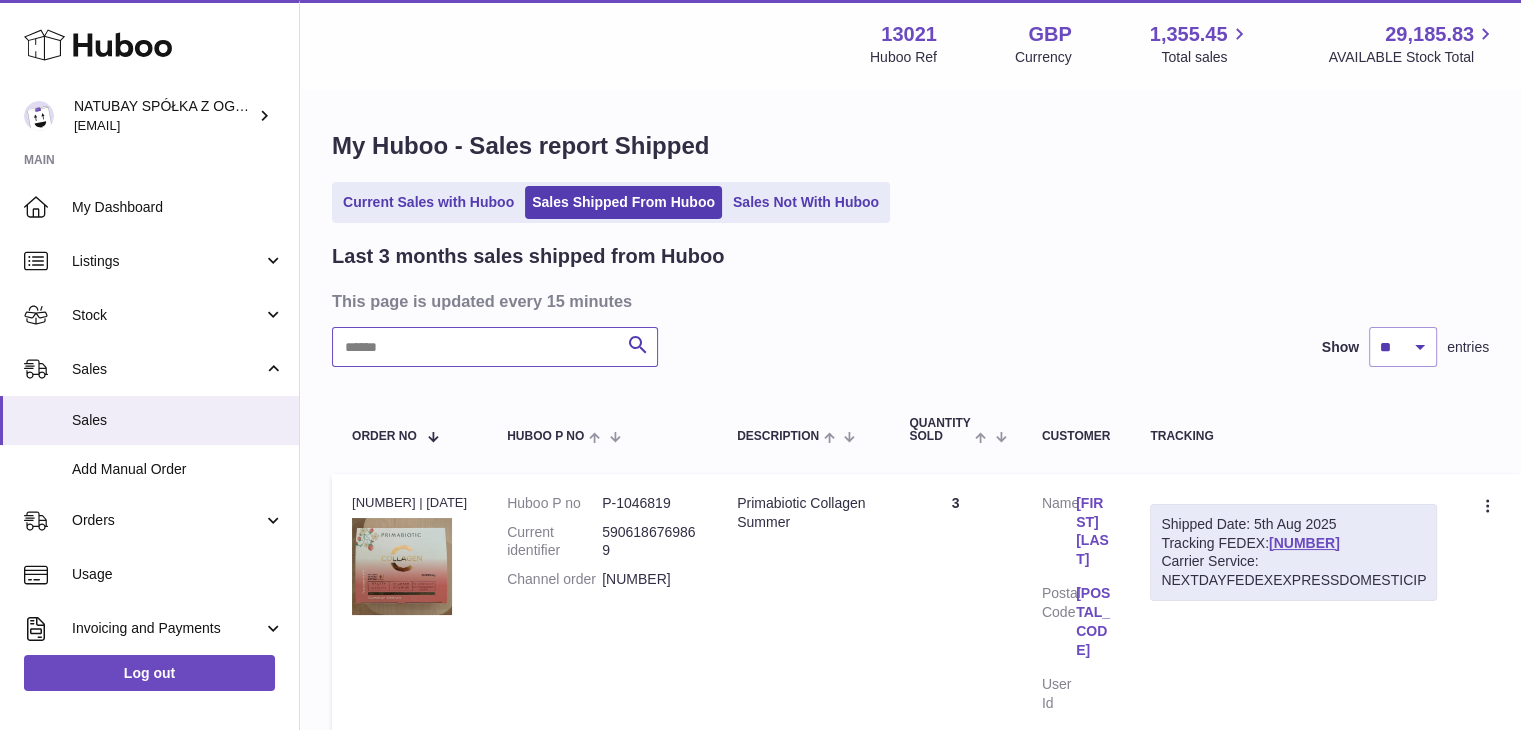 click at bounding box center [495, 347] 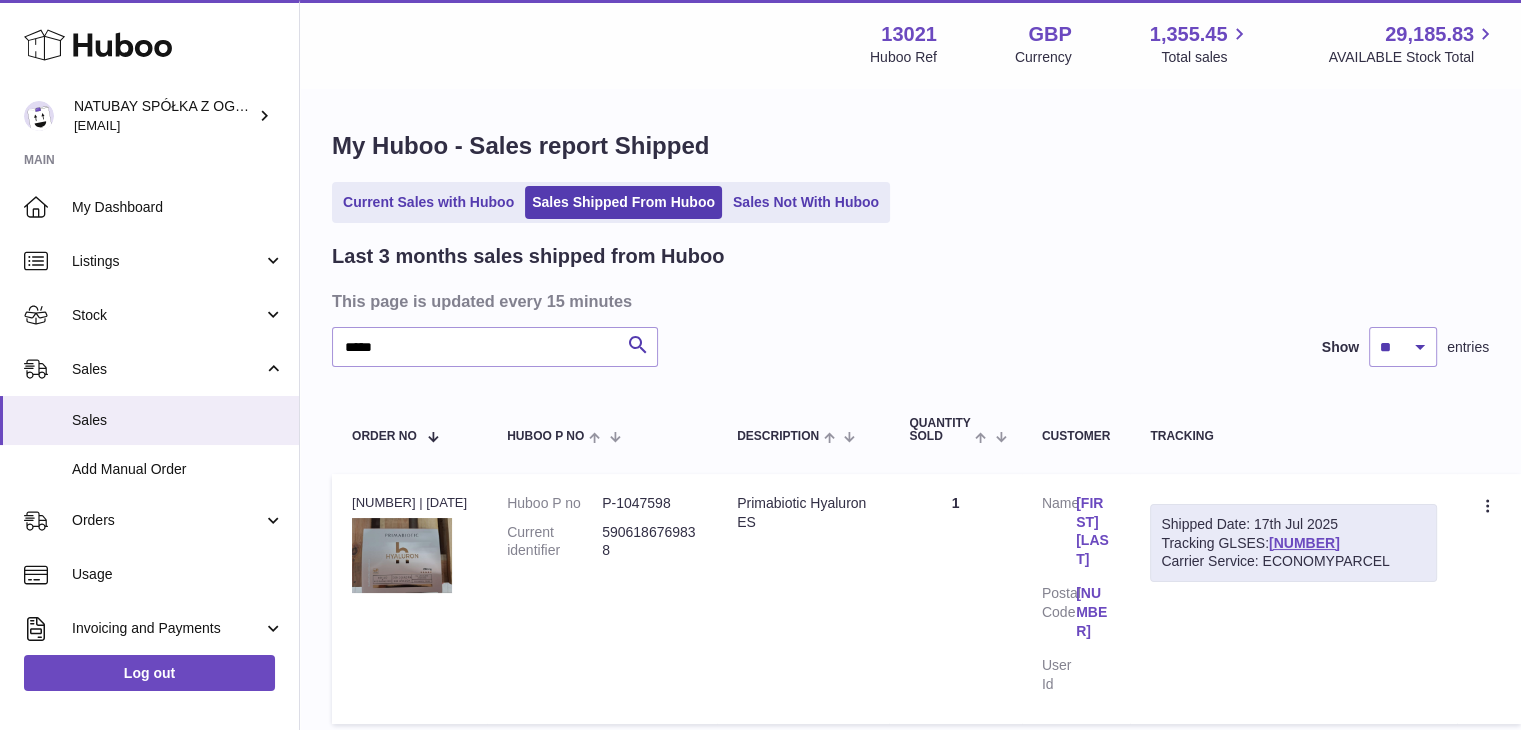 click on "Shipped Date: 17th Jul 2025" at bounding box center [1293, 524] 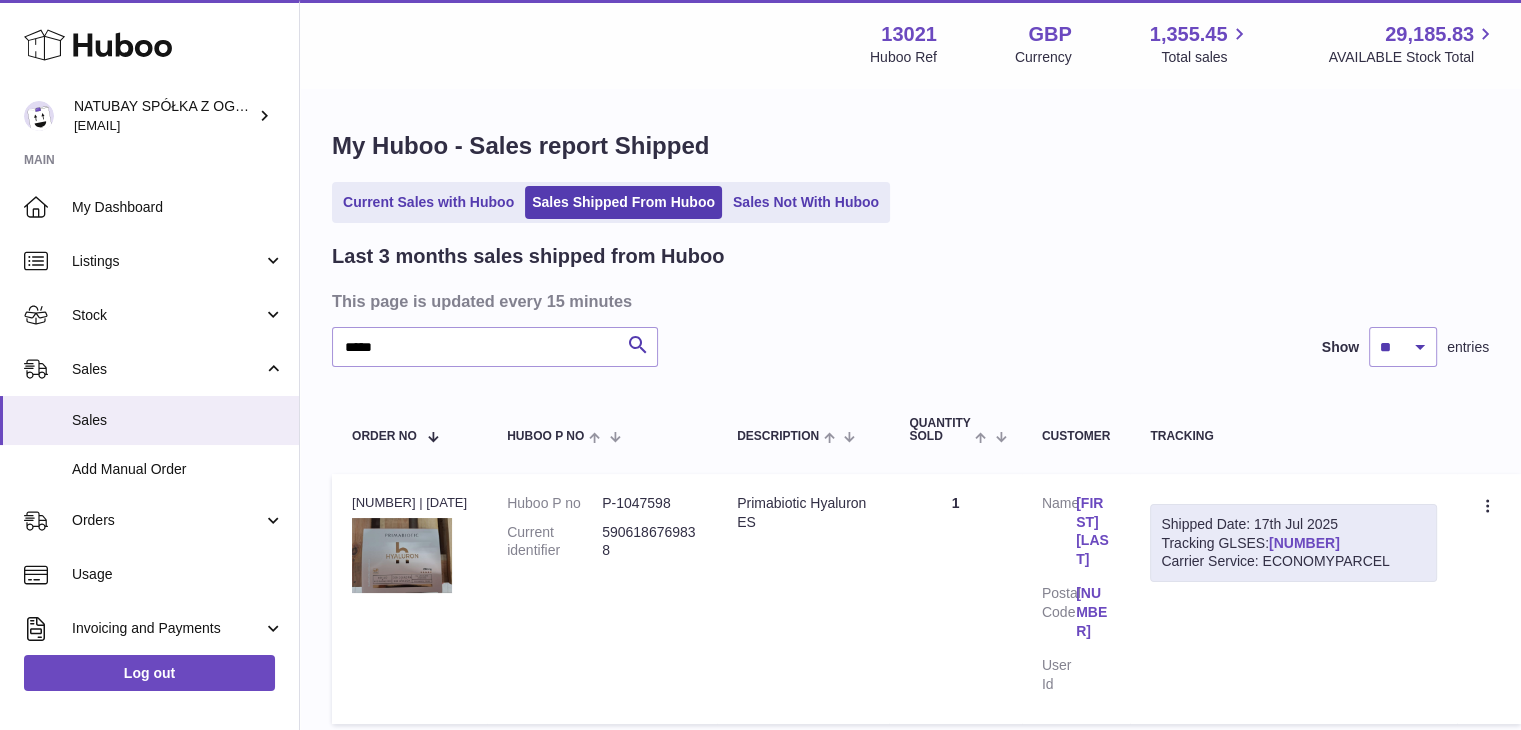 click on "[NUMBER]" at bounding box center (1304, 543) 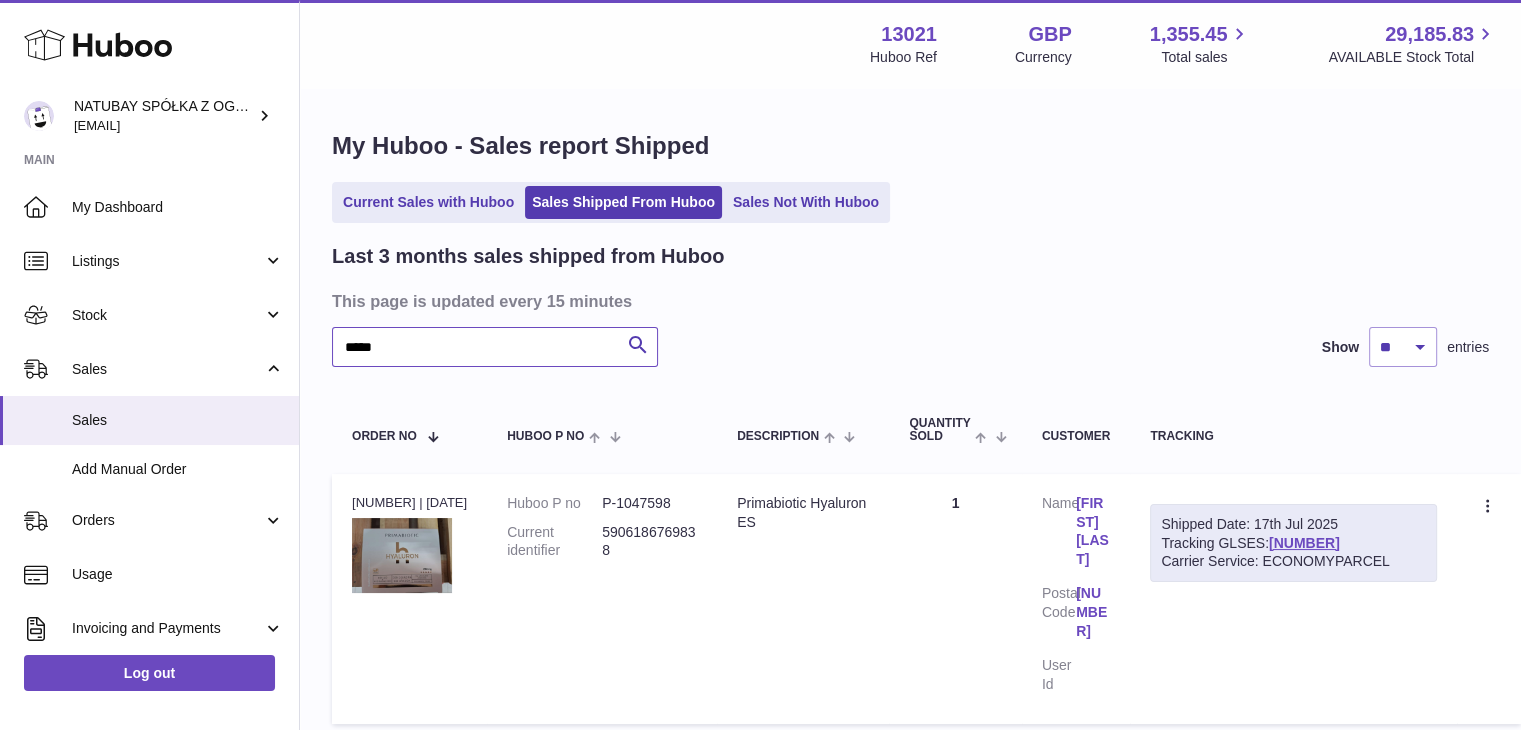 drag, startPoint x: 454, startPoint y: 355, endPoint x: 383, endPoint y: 353, distance: 71.02816 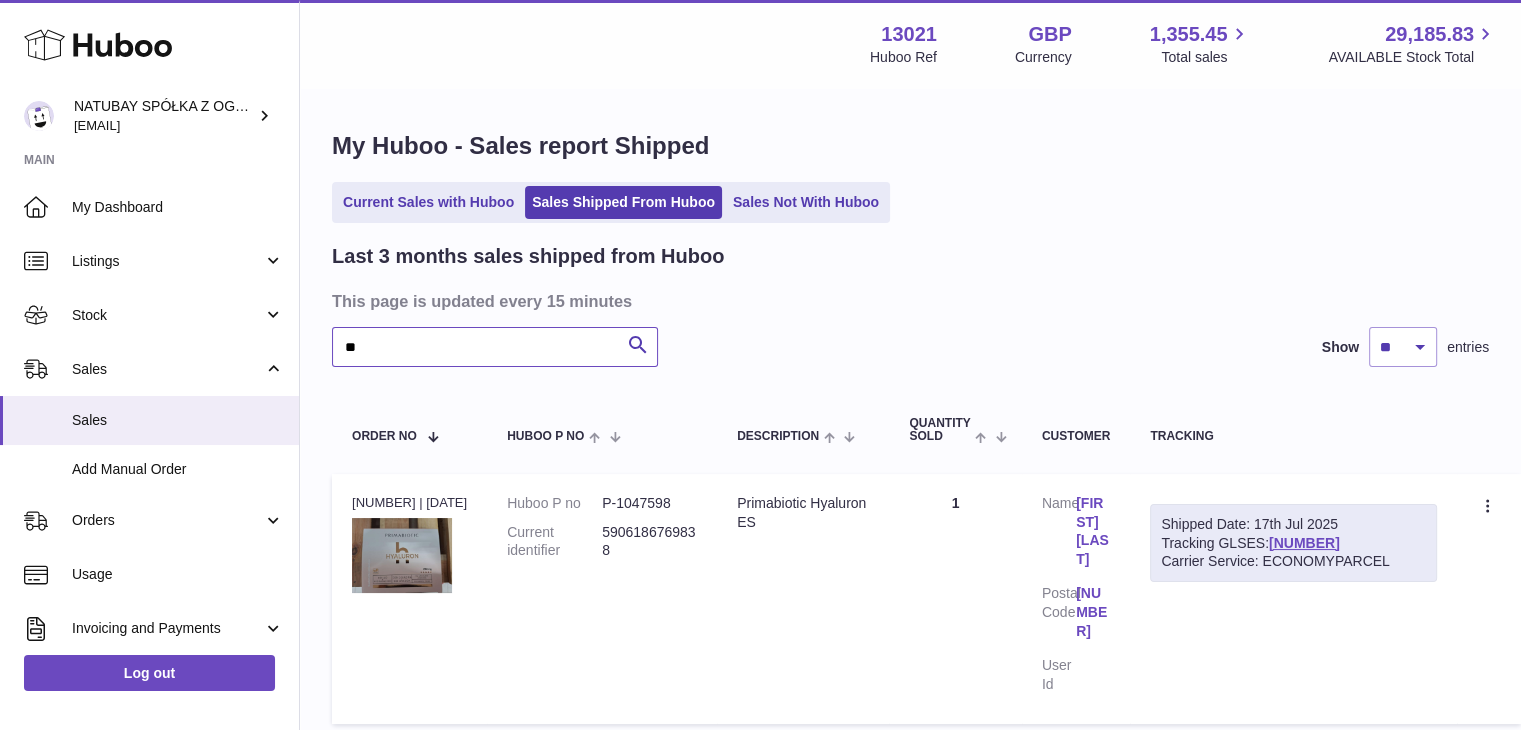 type on "*" 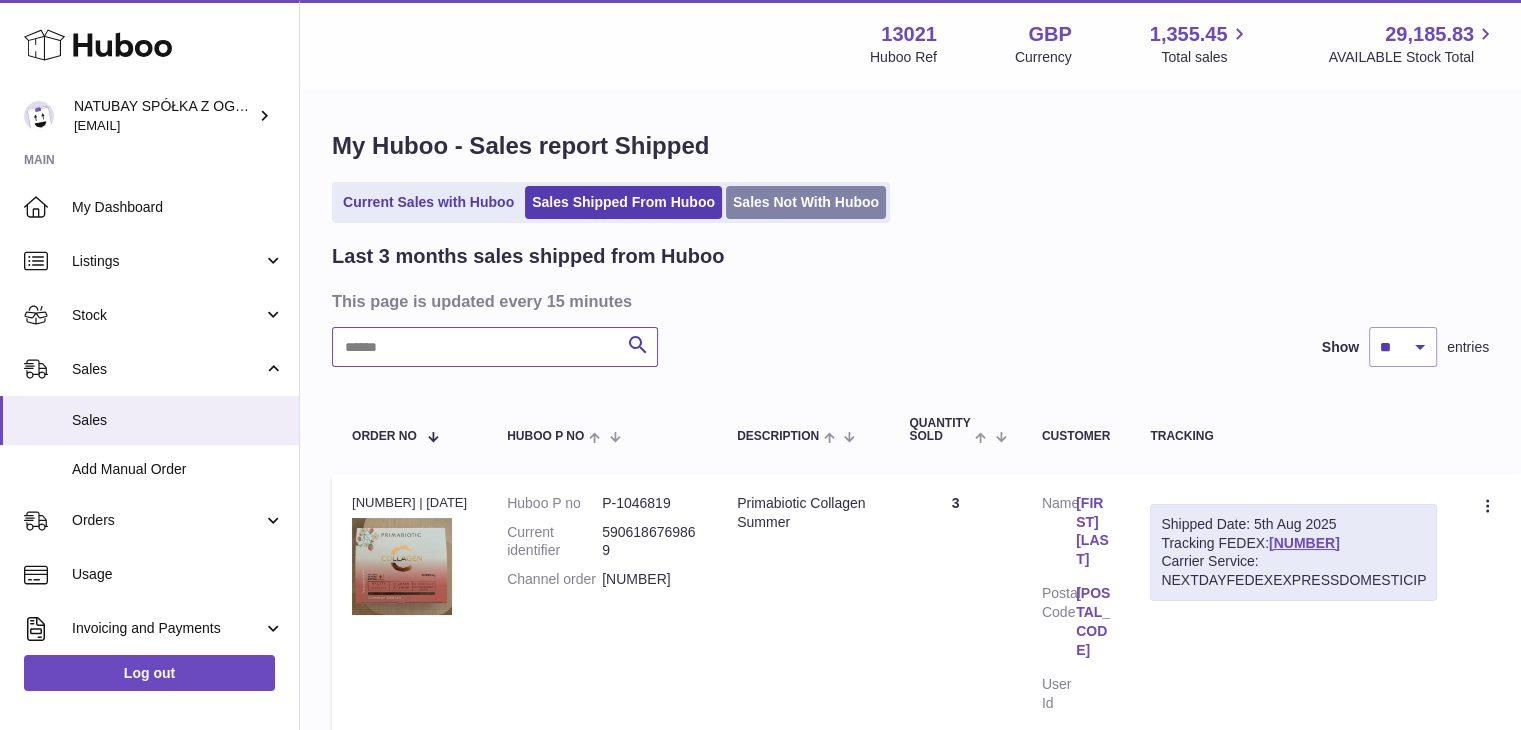 type 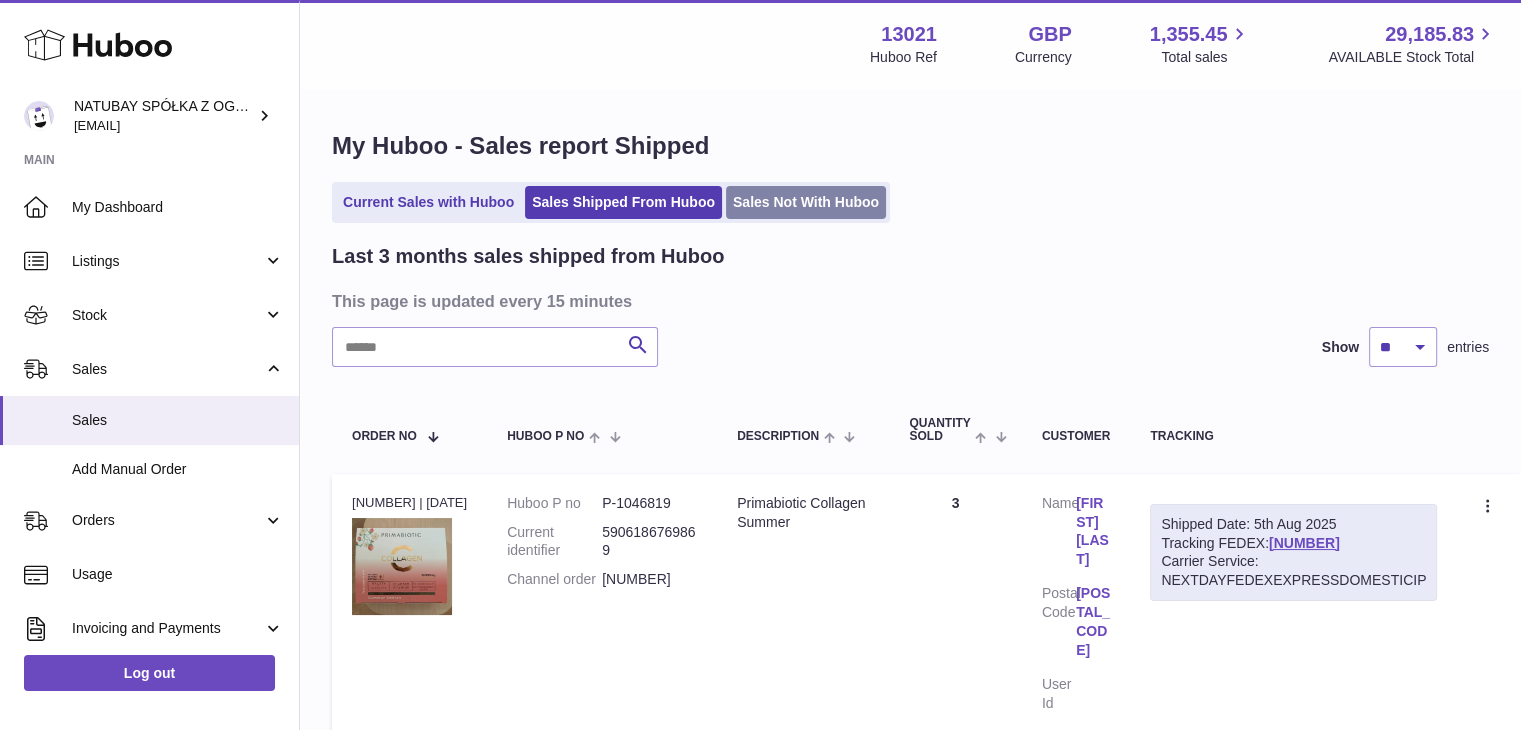 click on "Sales Not With Huboo" at bounding box center (806, 202) 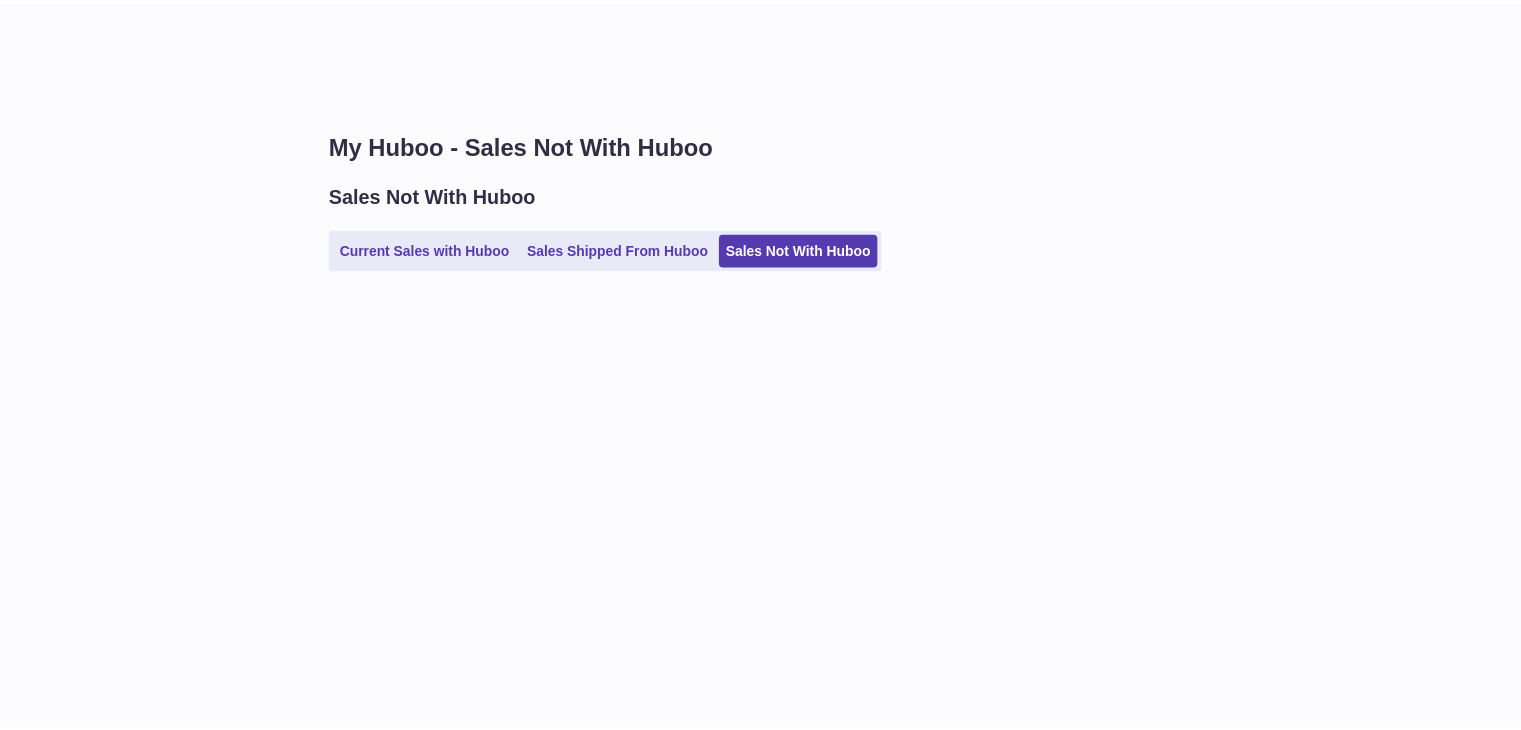 scroll, scrollTop: 0, scrollLeft: 0, axis: both 